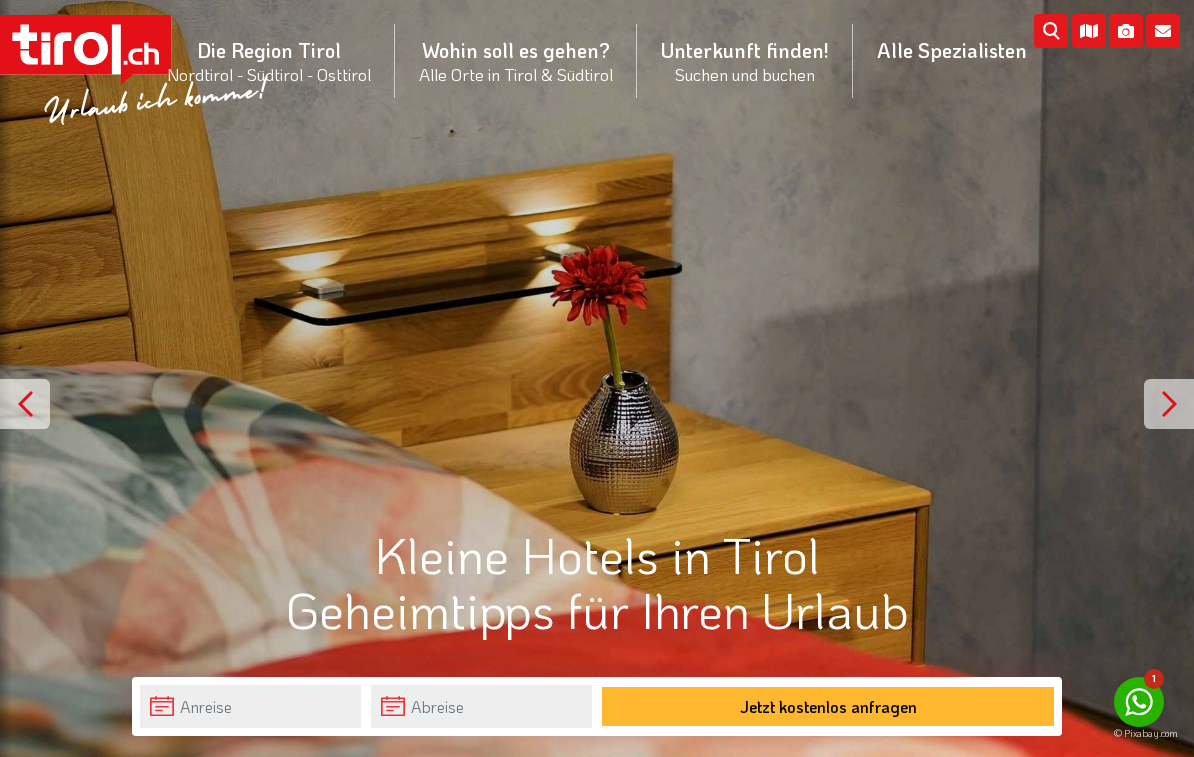 scroll, scrollTop: 0, scrollLeft: 0, axis: both 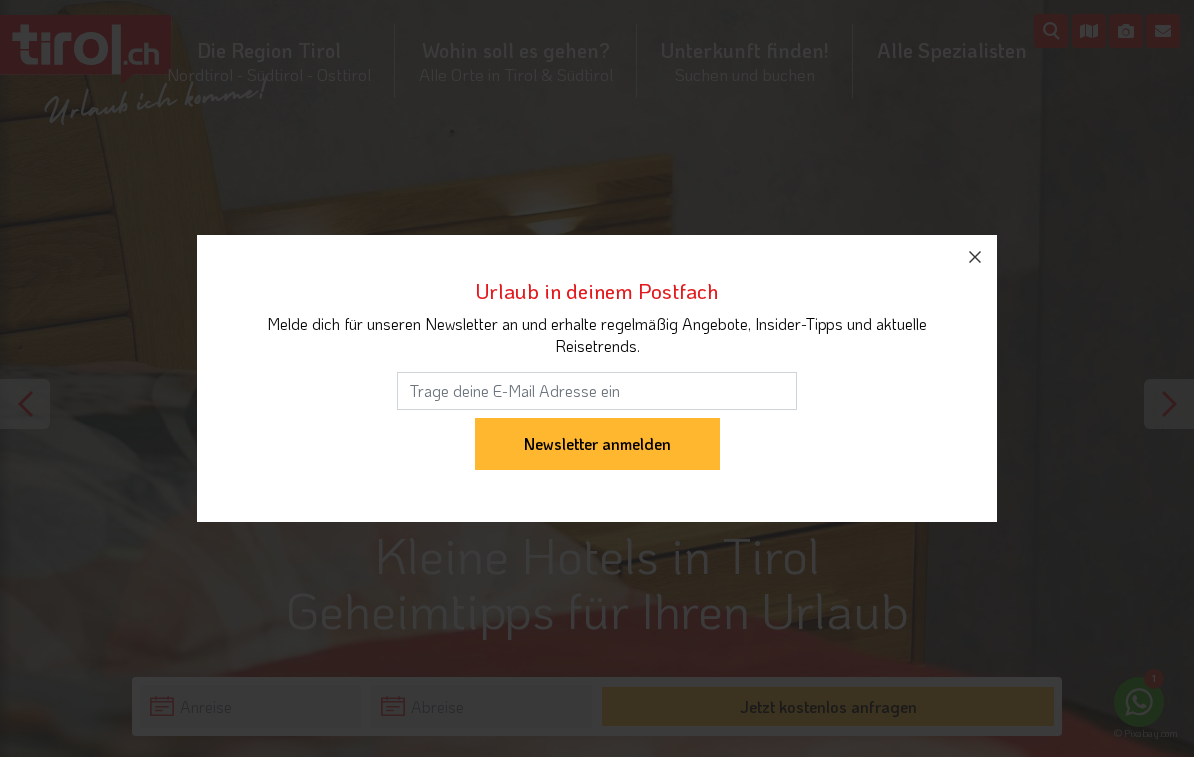 click 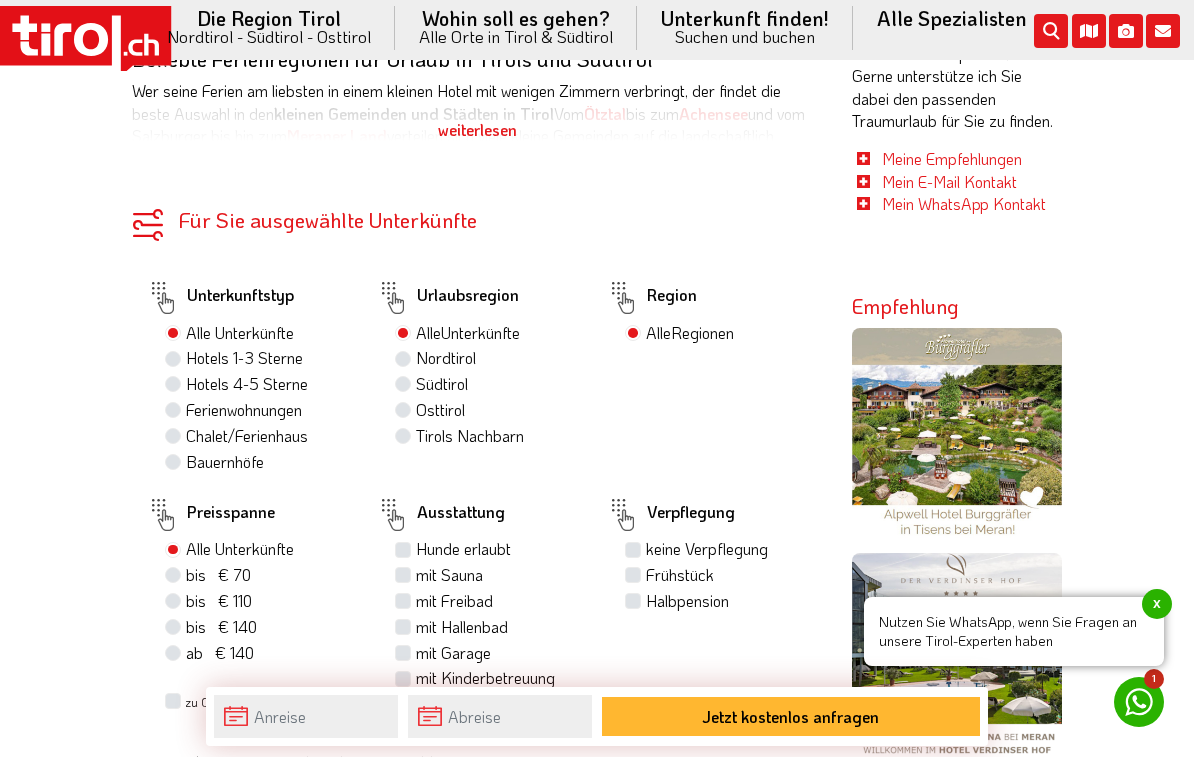scroll, scrollTop: 1217, scrollLeft: 0, axis: vertical 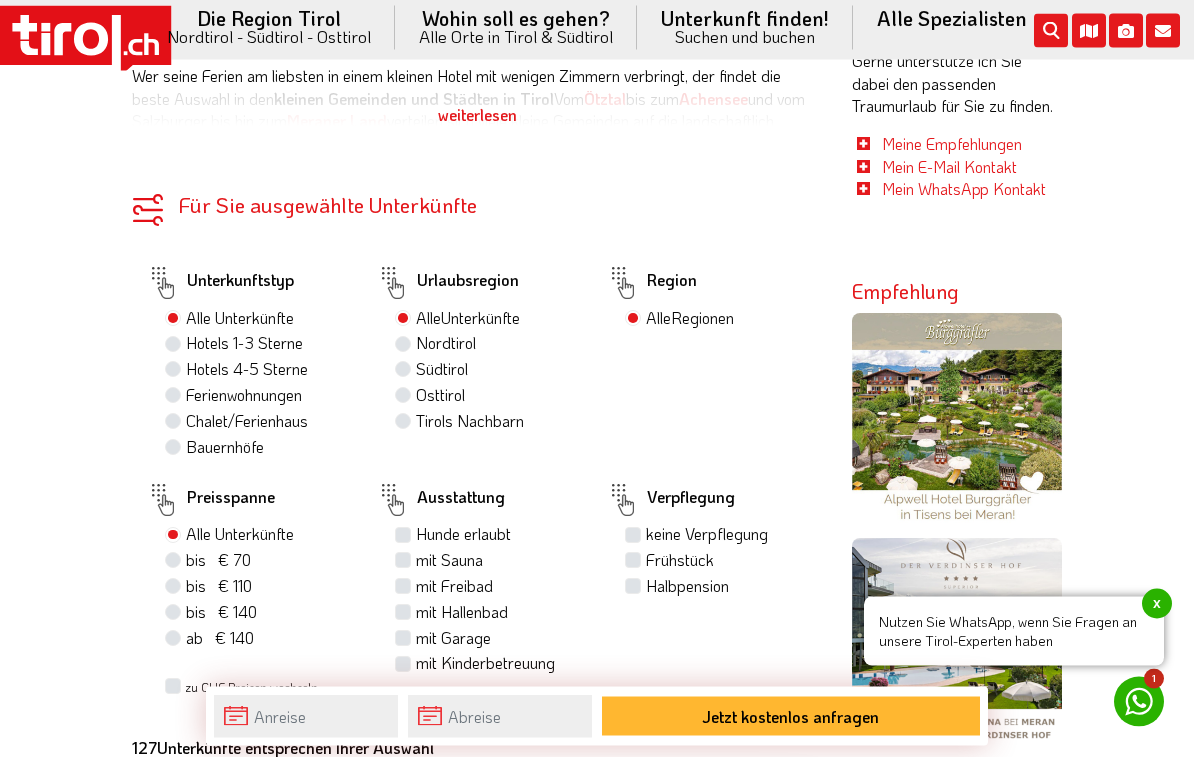 click on "Hotels 1-3 Sterne" at bounding box center (244, 344) 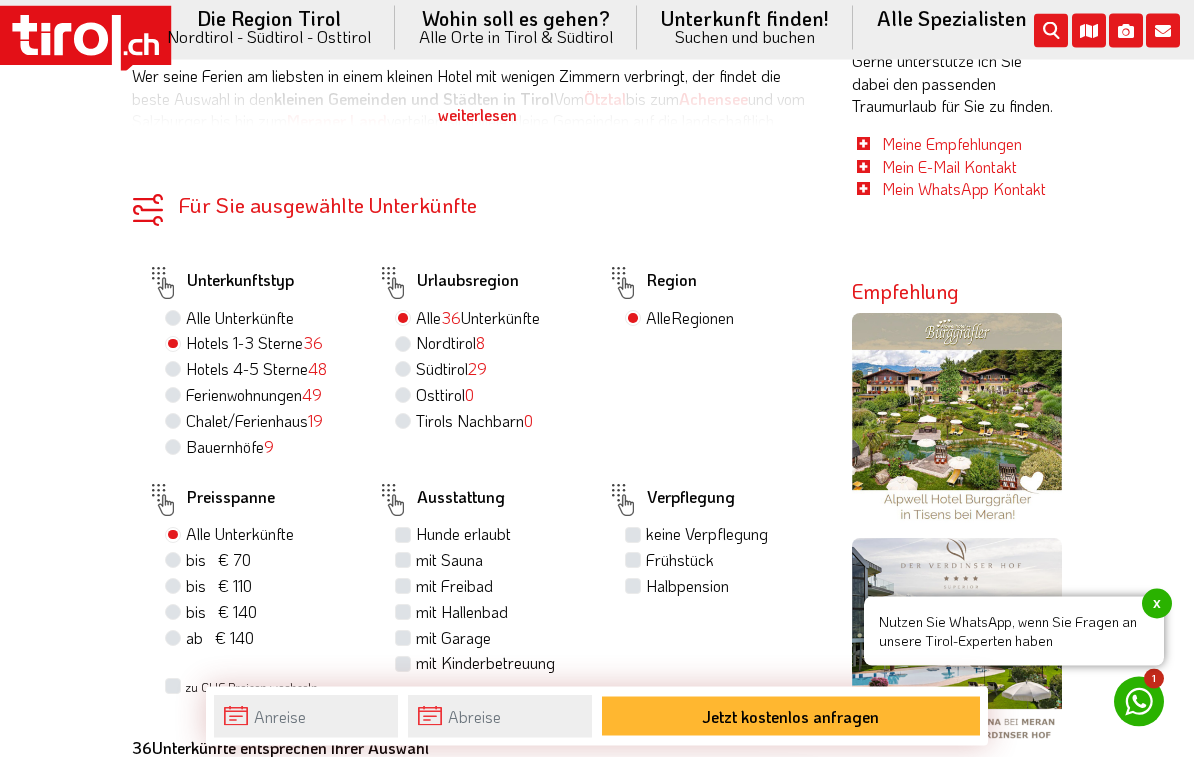 scroll, scrollTop: 1218, scrollLeft: 0, axis: vertical 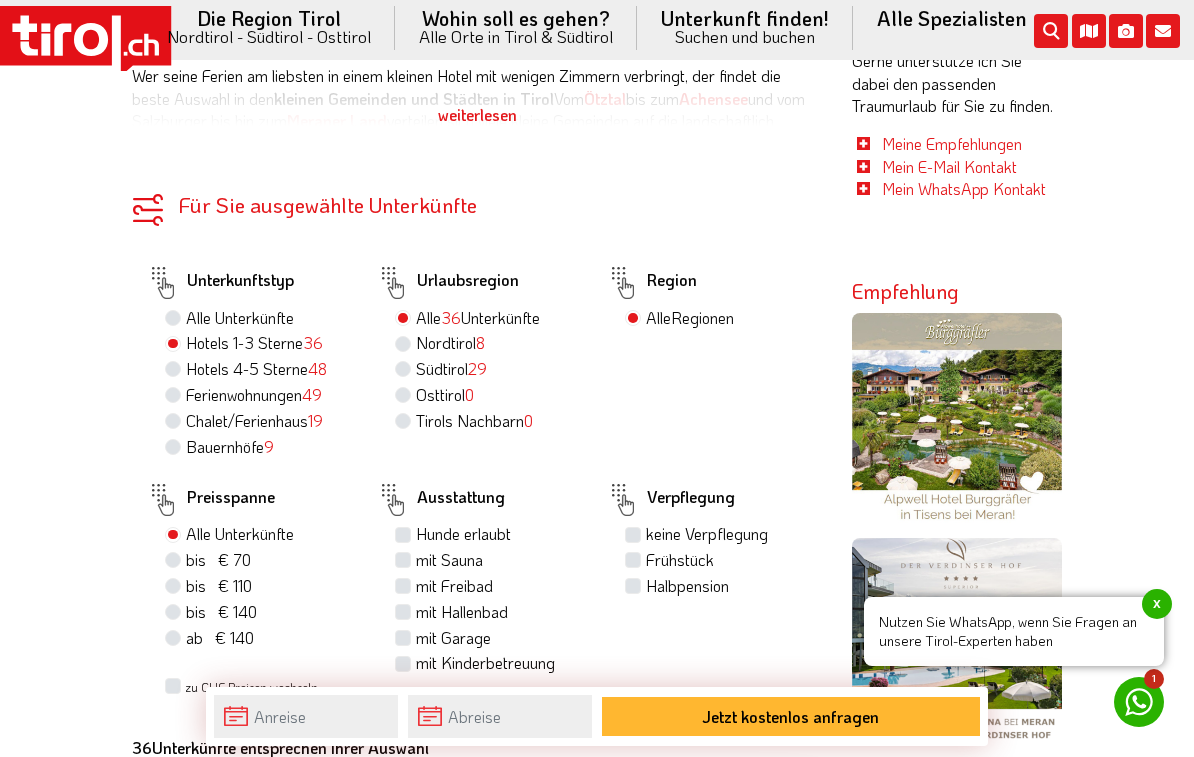 click on "Hotels 4-5 Sterne  48" at bounding box center [256, 369] 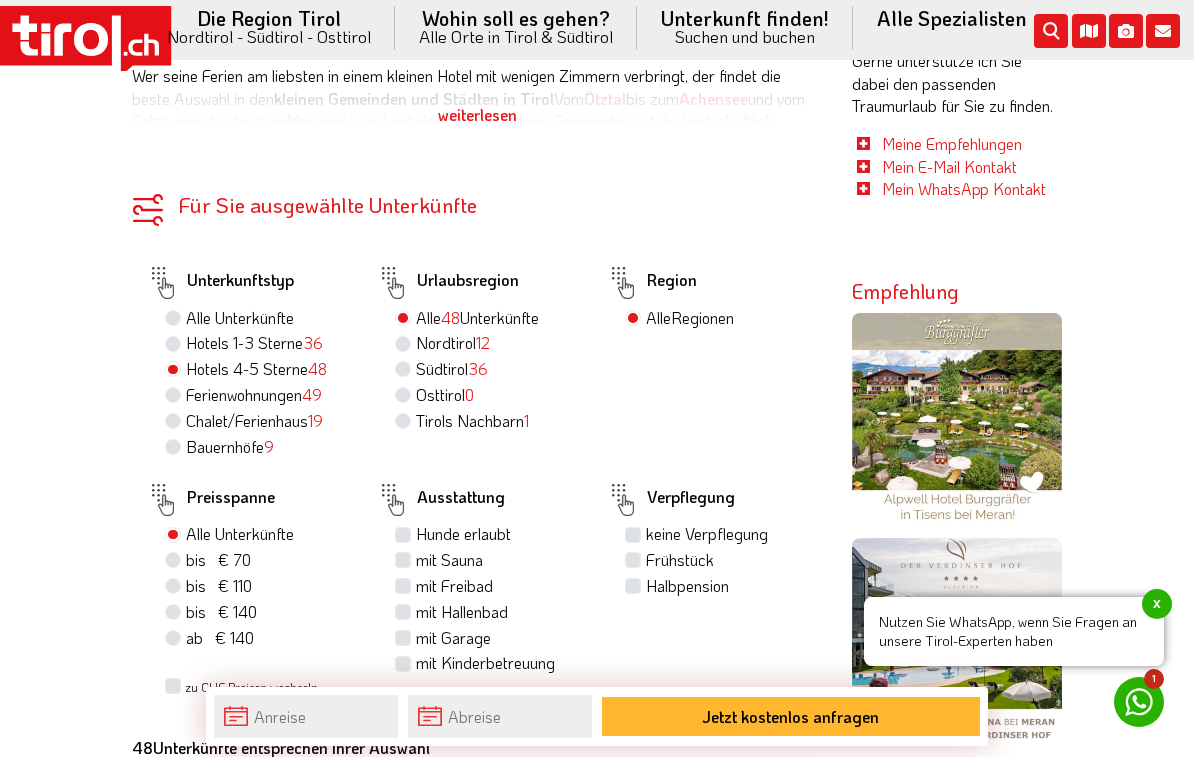 click on "Hotels 1-3 Sterne  36" at bounding box center (254, 343) 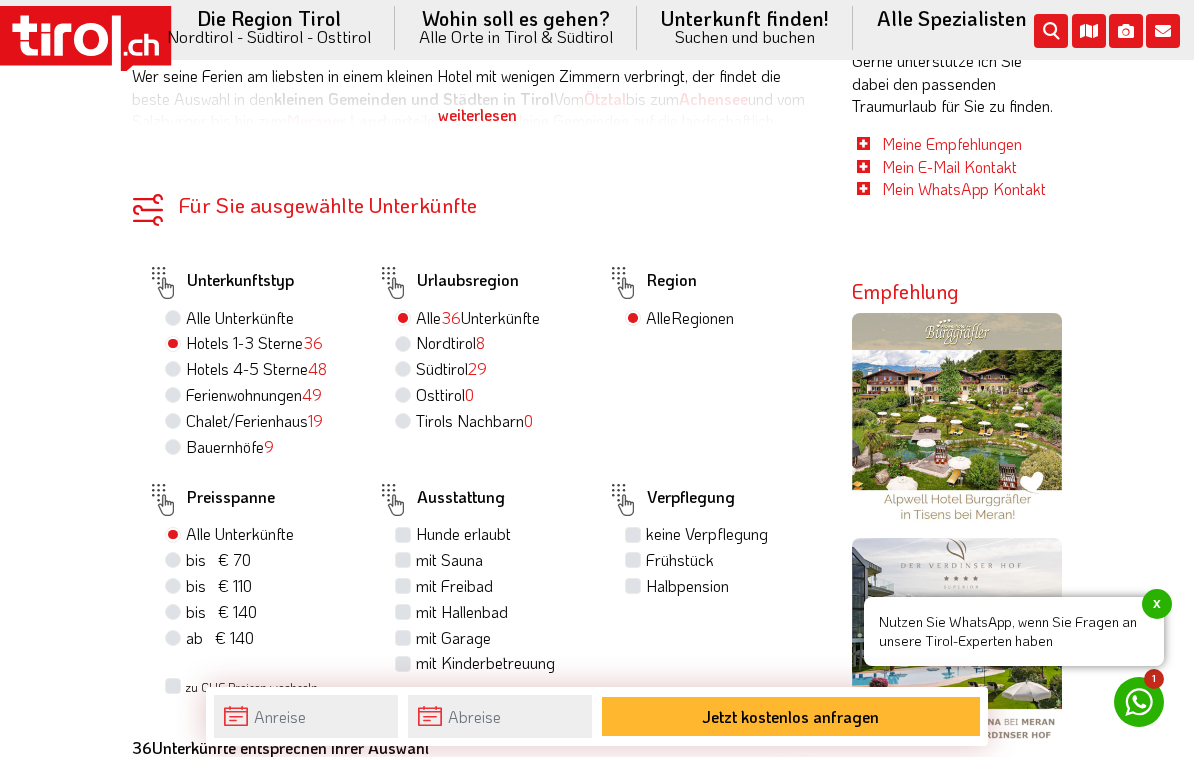 click on "Hotels 4-5 Sterne  48" at bounding box center (256, 369) 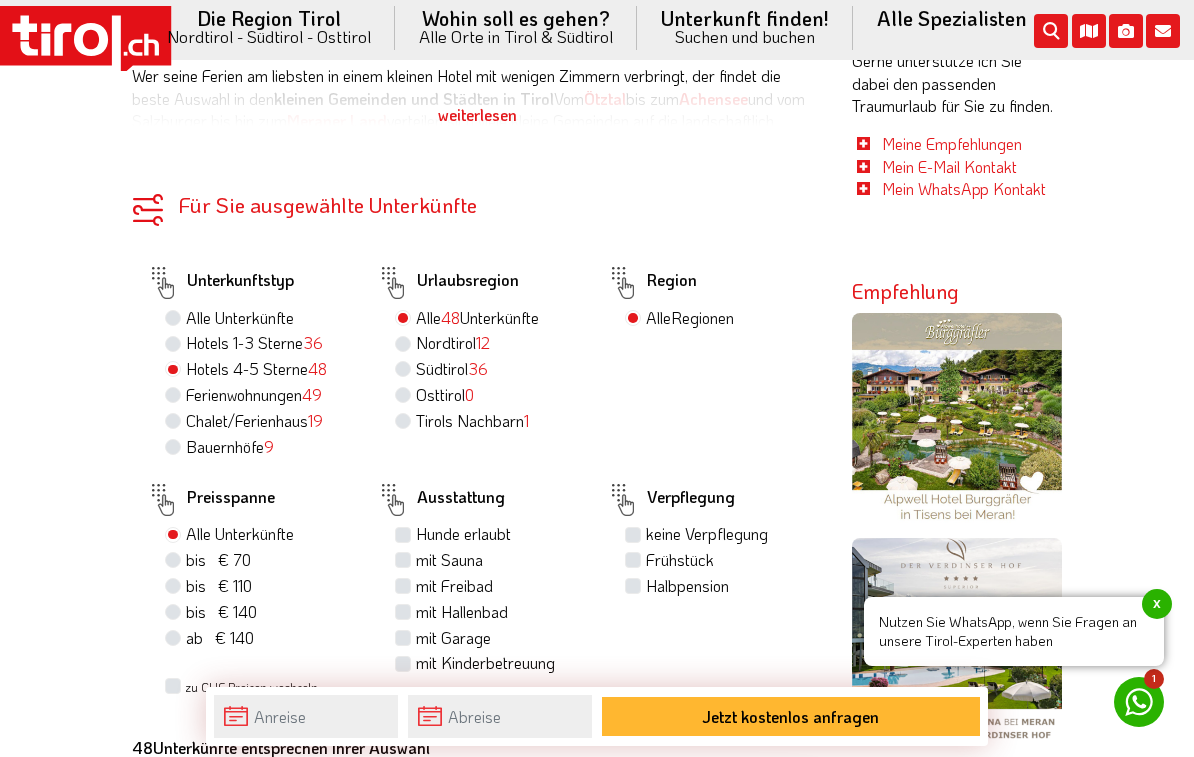 click on "Nordtirol  12" at bounding box center [453, 343] 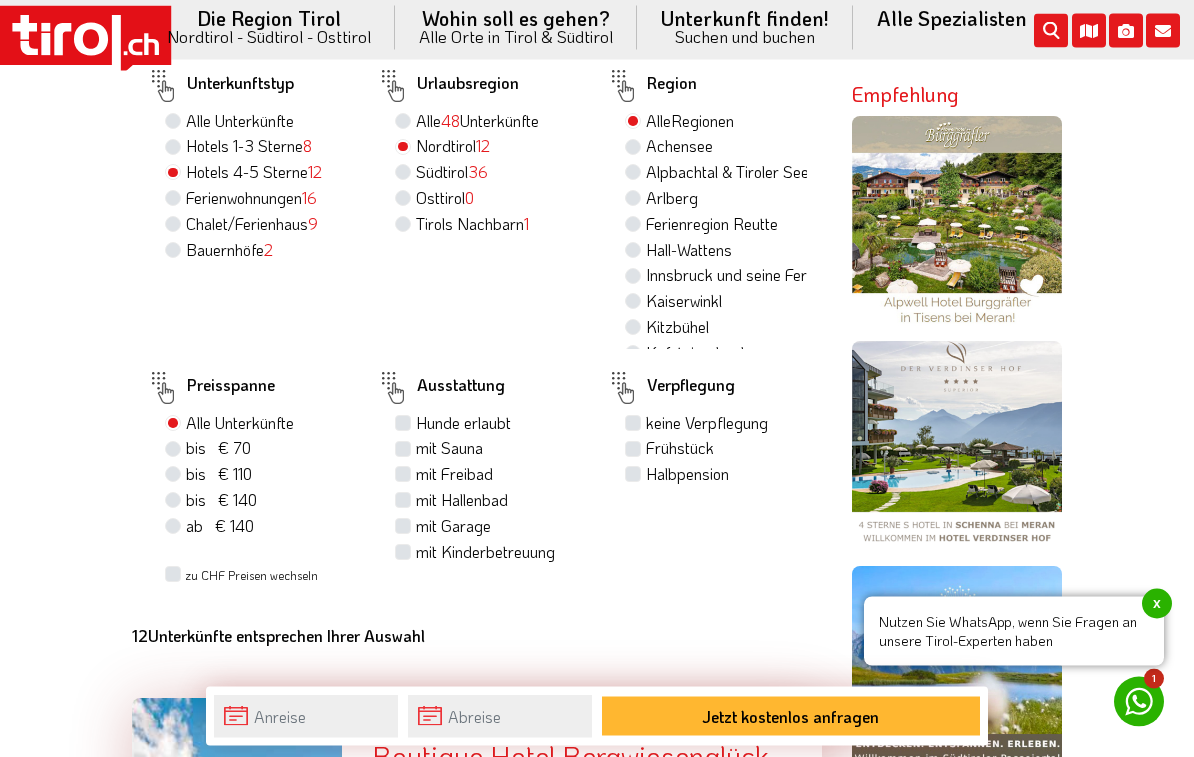 scroll, scrollTop: 1415, scrollLeft: 0, axis: vertical 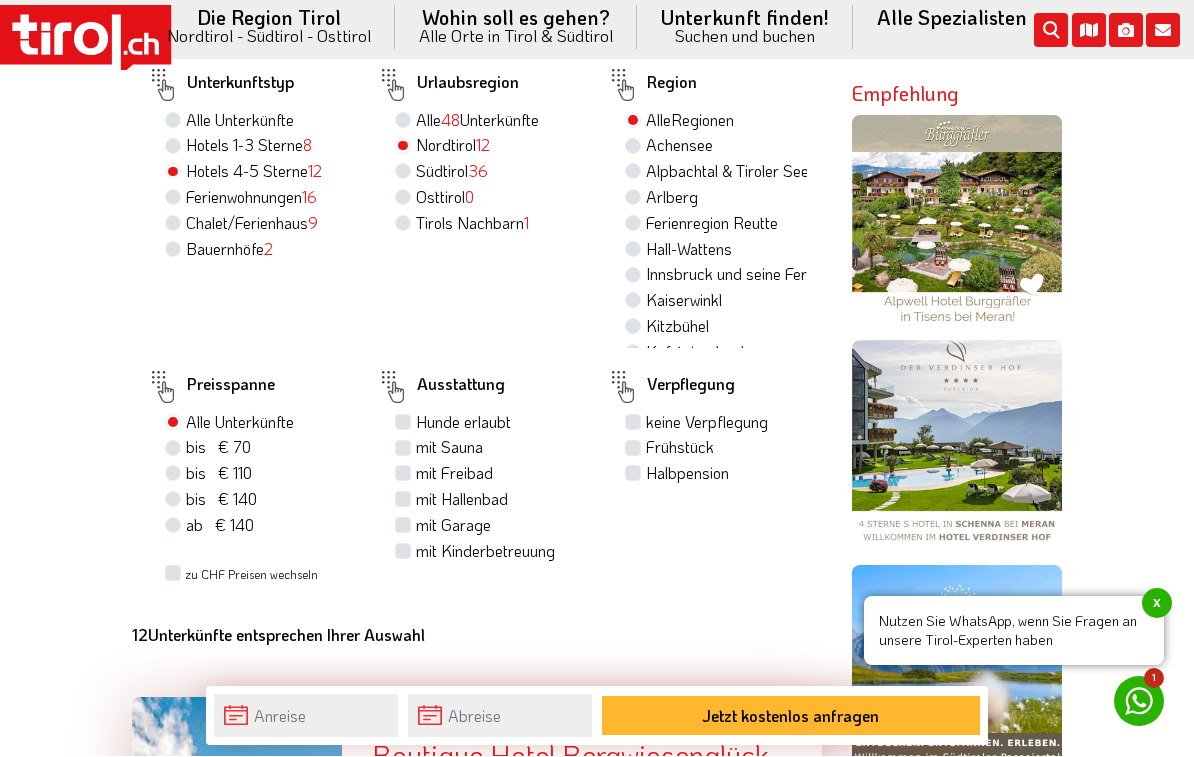 click on "Halbpension" at bounding box center [687, 474] 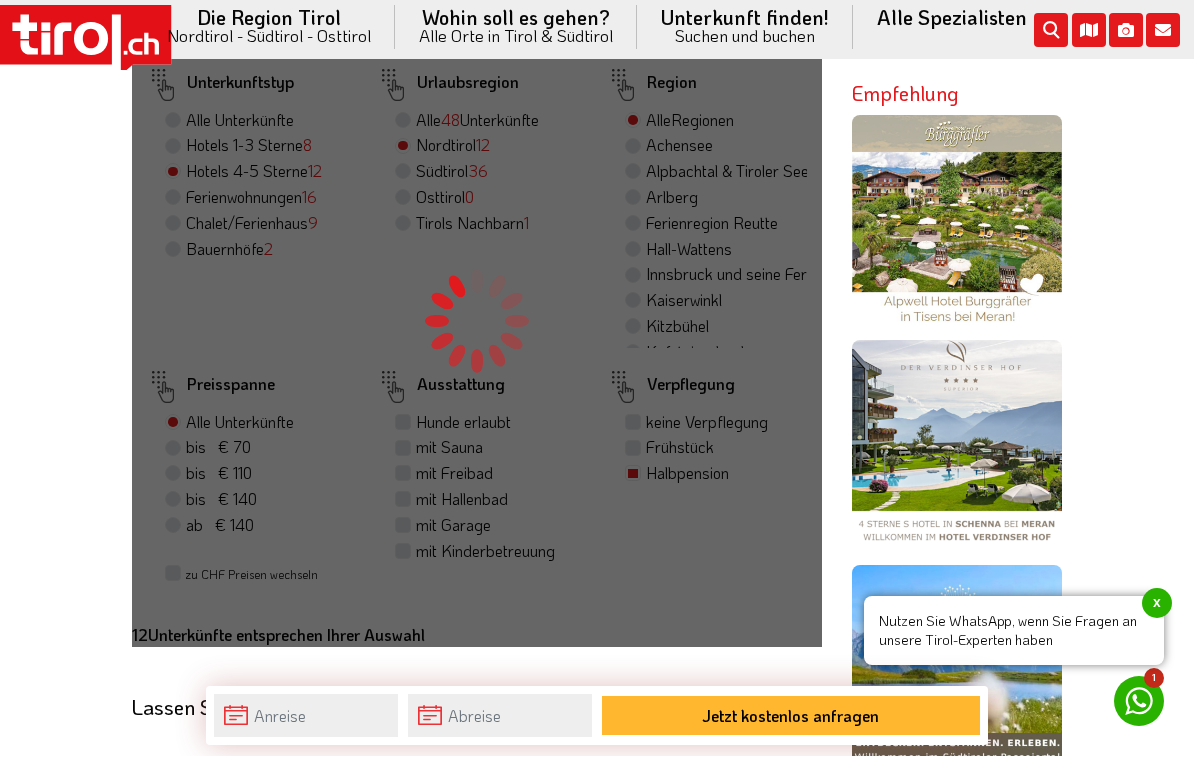 scroll, scrollTop: 1416, scrollLeft: 0, axis: vertical 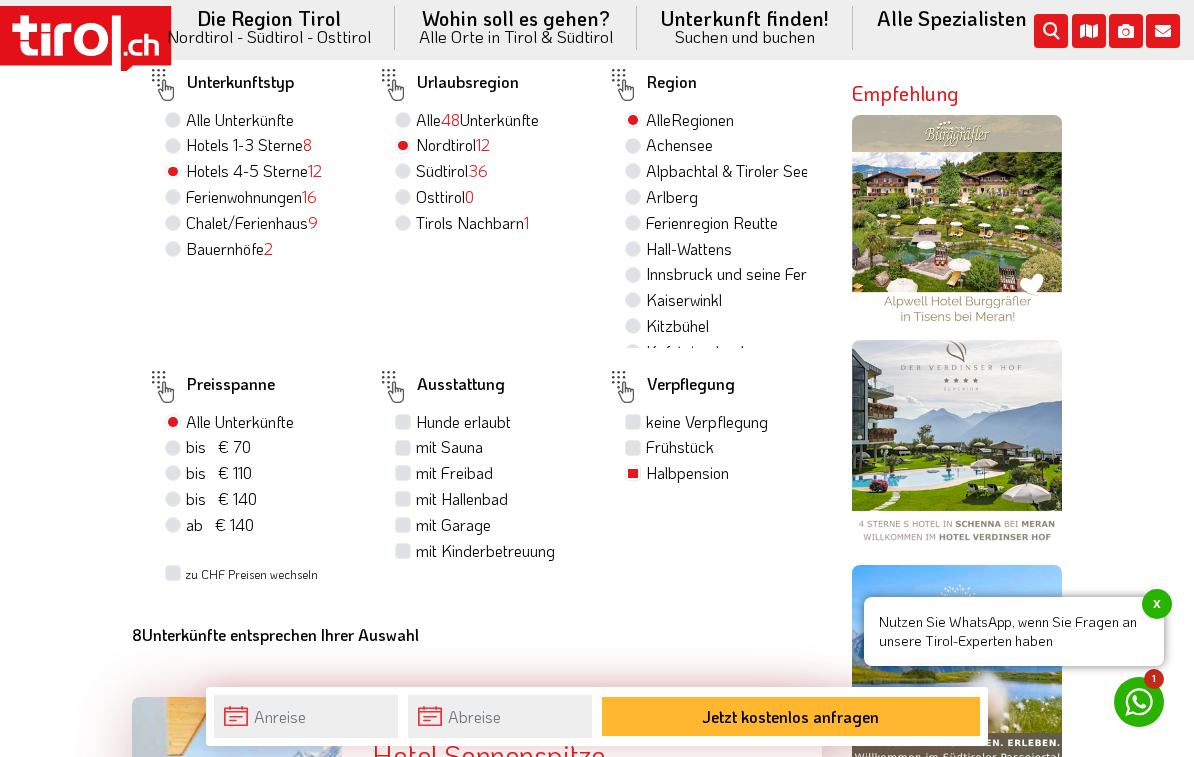 click on "mit Hallenbad" at bounding box center [462, 499] 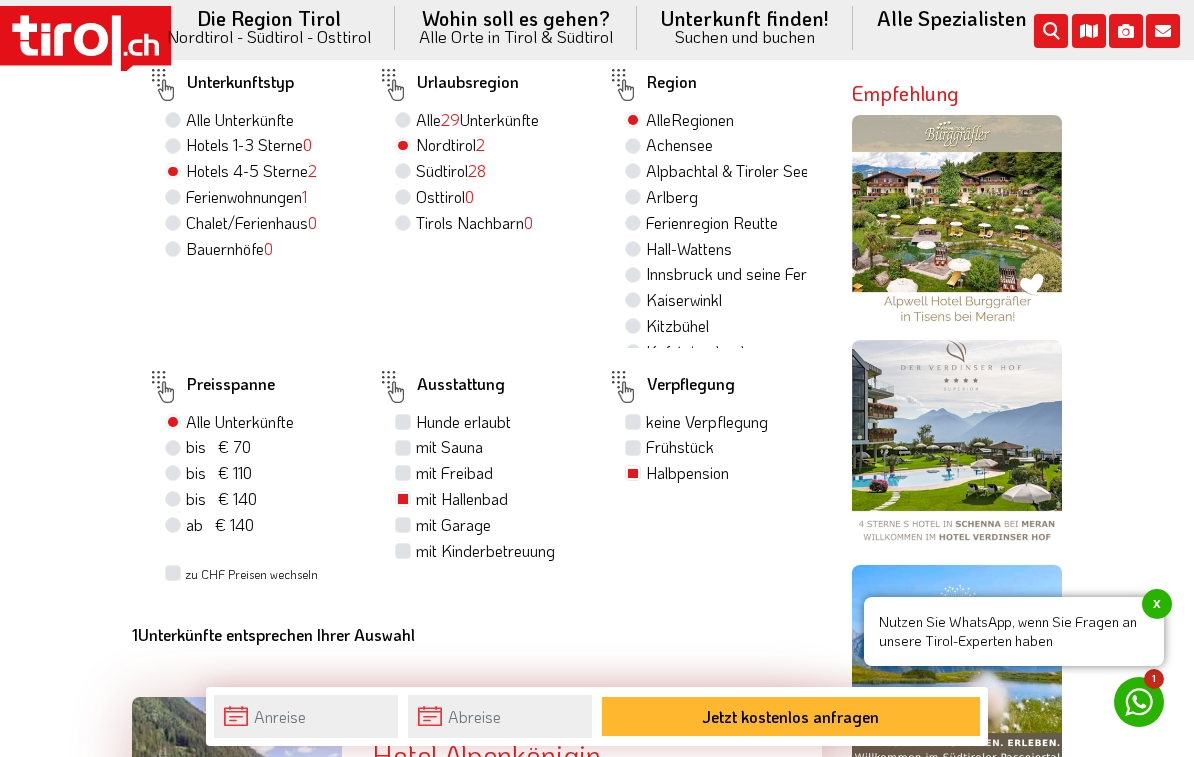 click on "mit Sauna" at bounding box center [449, 447] 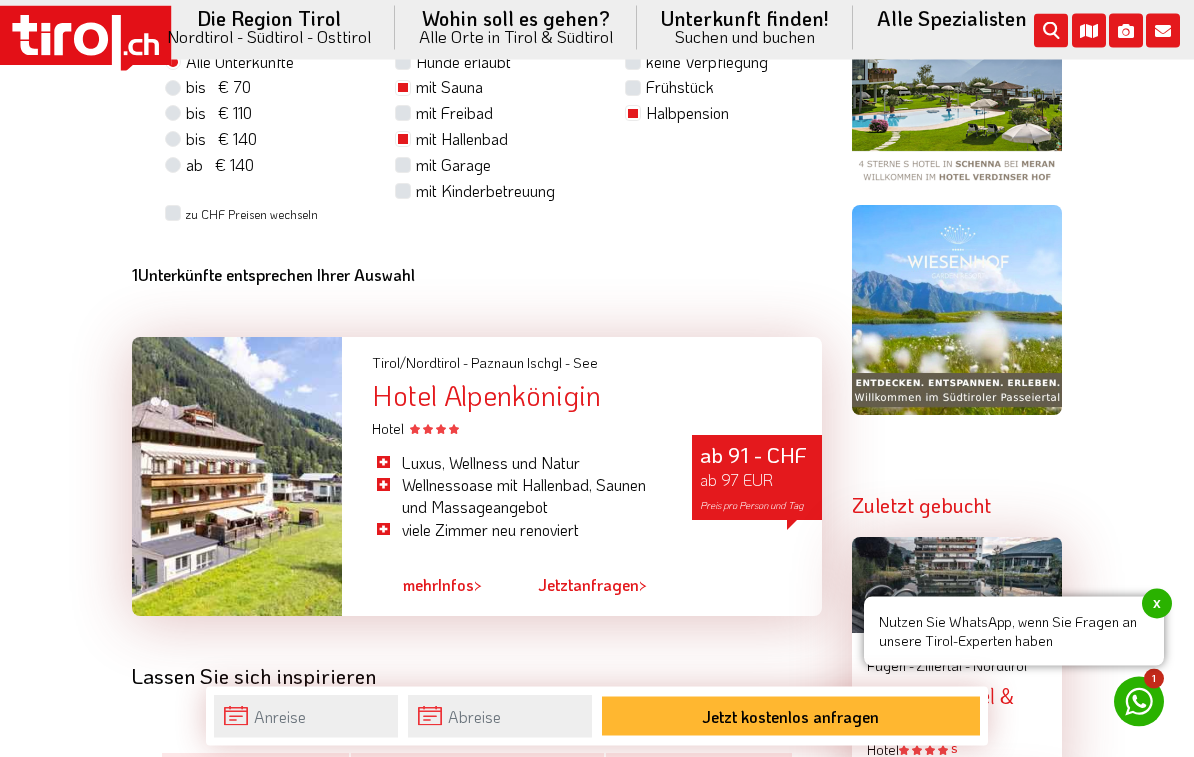 scroll, scrollTop: 1776, scrollLeft: 0, axis: vertical 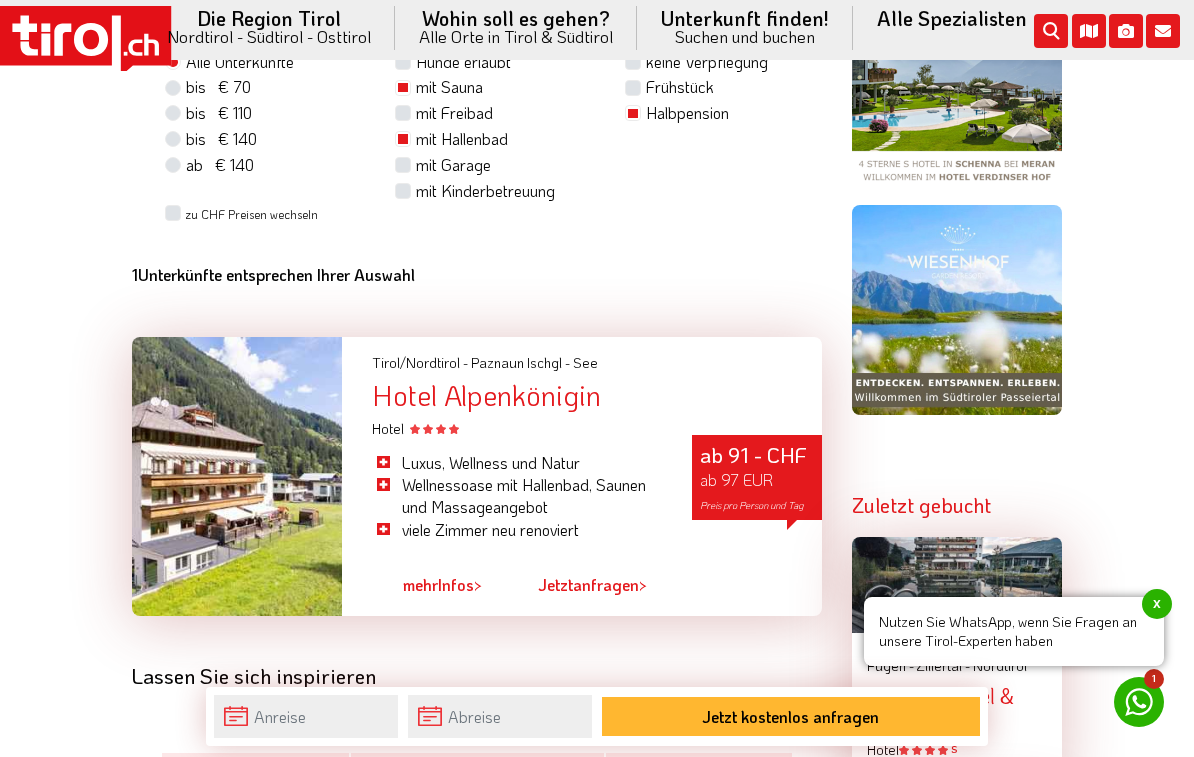 click on "mehr  Infos  >" at bounding box center [442, 585] 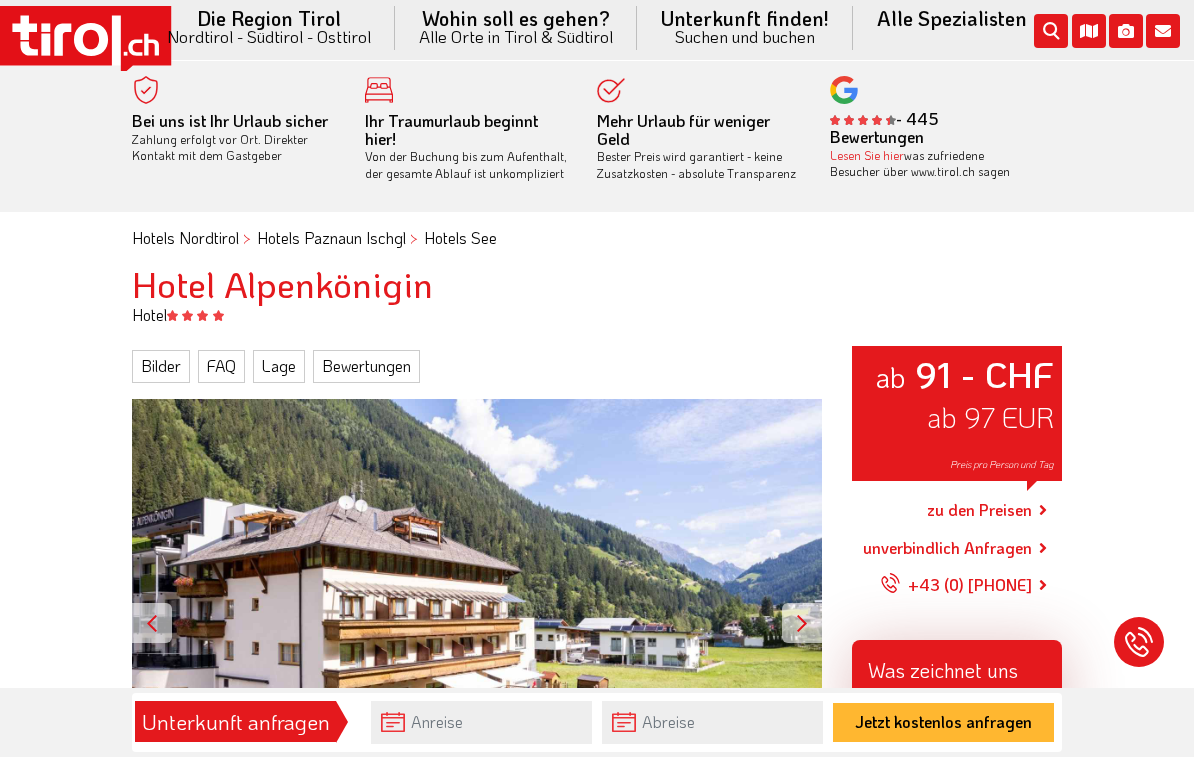 scroll, scrollTop: 0, scrollLeft: 0, axis: both 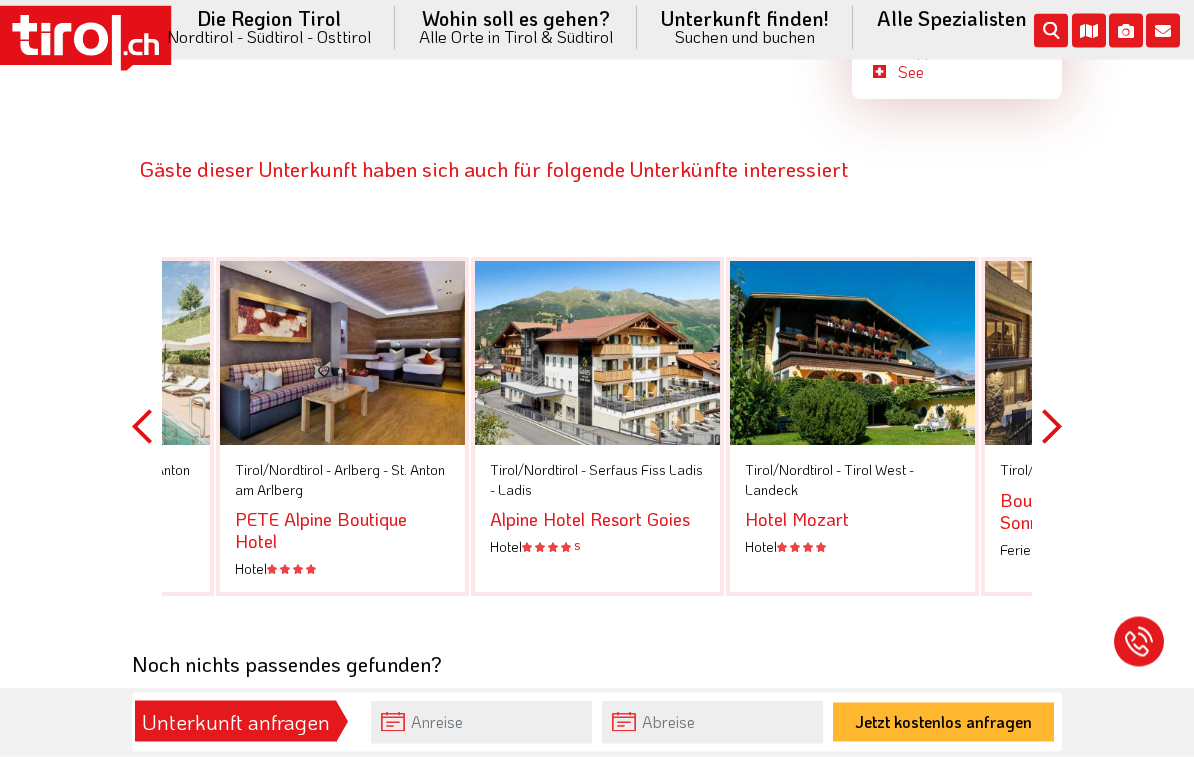 click at bounding box center [1107, 354] 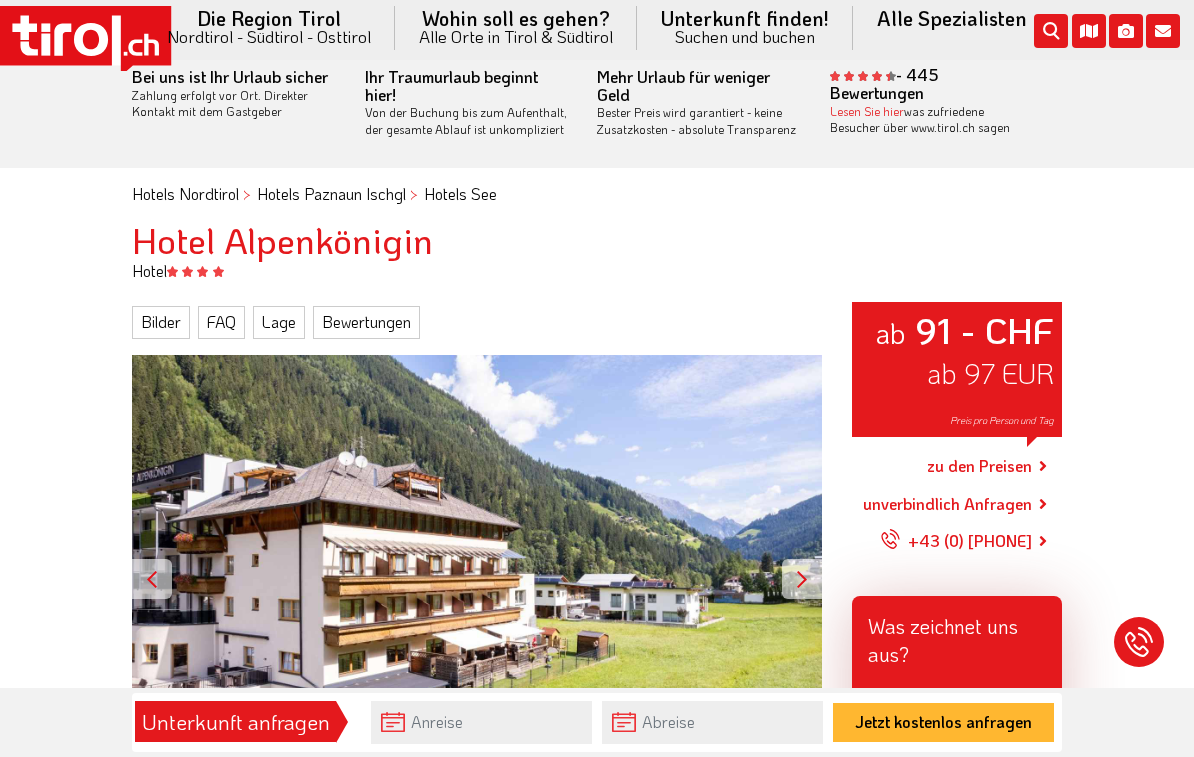 scroll, scrollTop: 0, scrollLeft: 0, axis: both 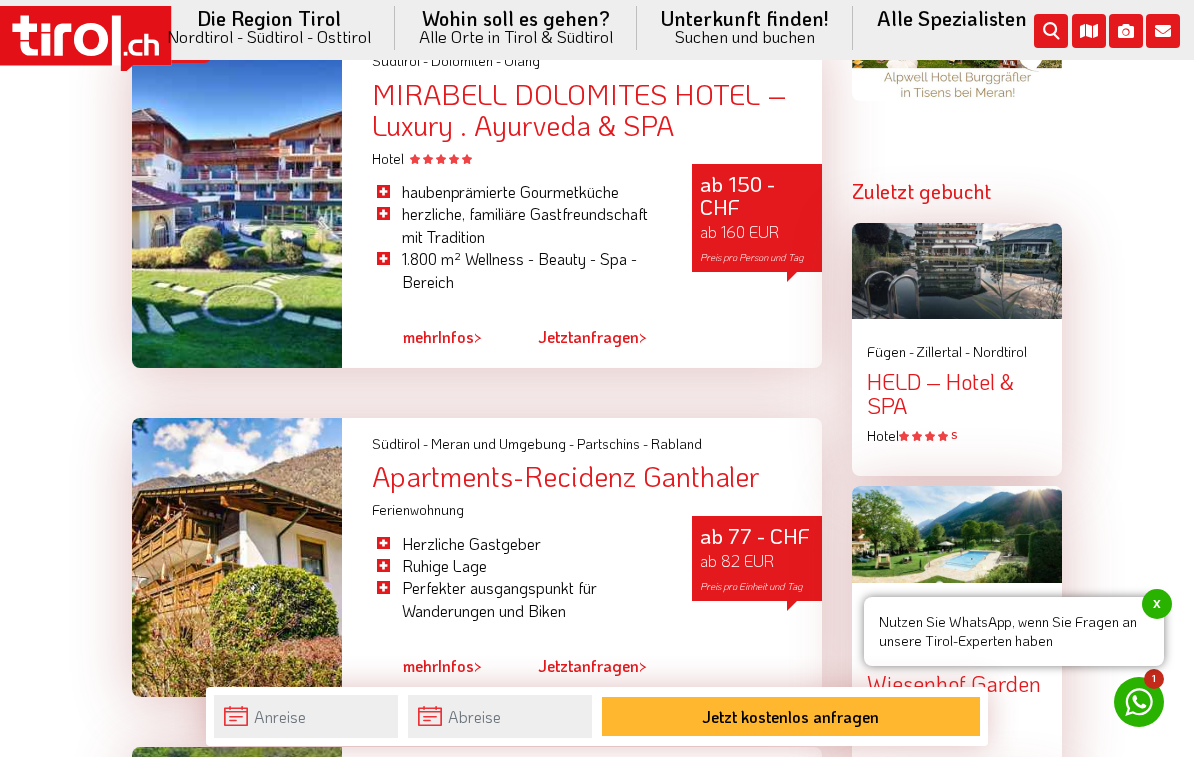 click on "HELD – Hotel & SPA" at bounding box center [957, 394] 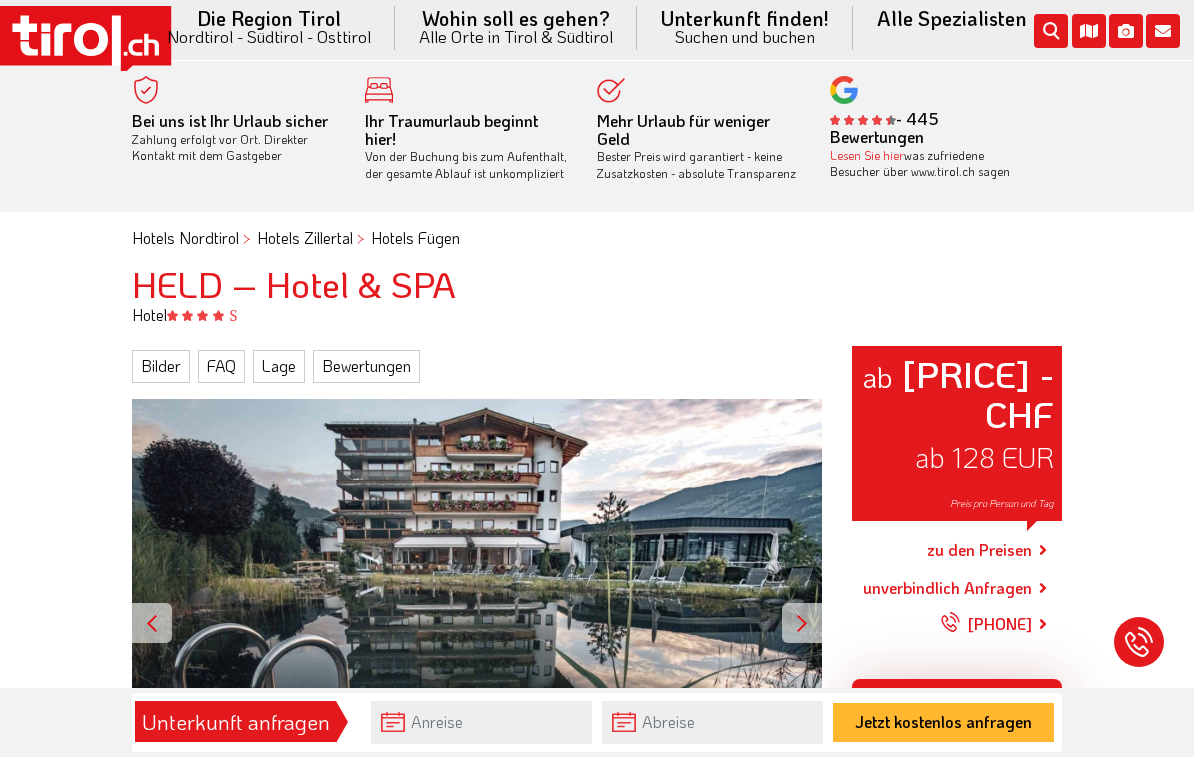 scroll, scrollTop: 0, scrollLeft: 0, axis: both 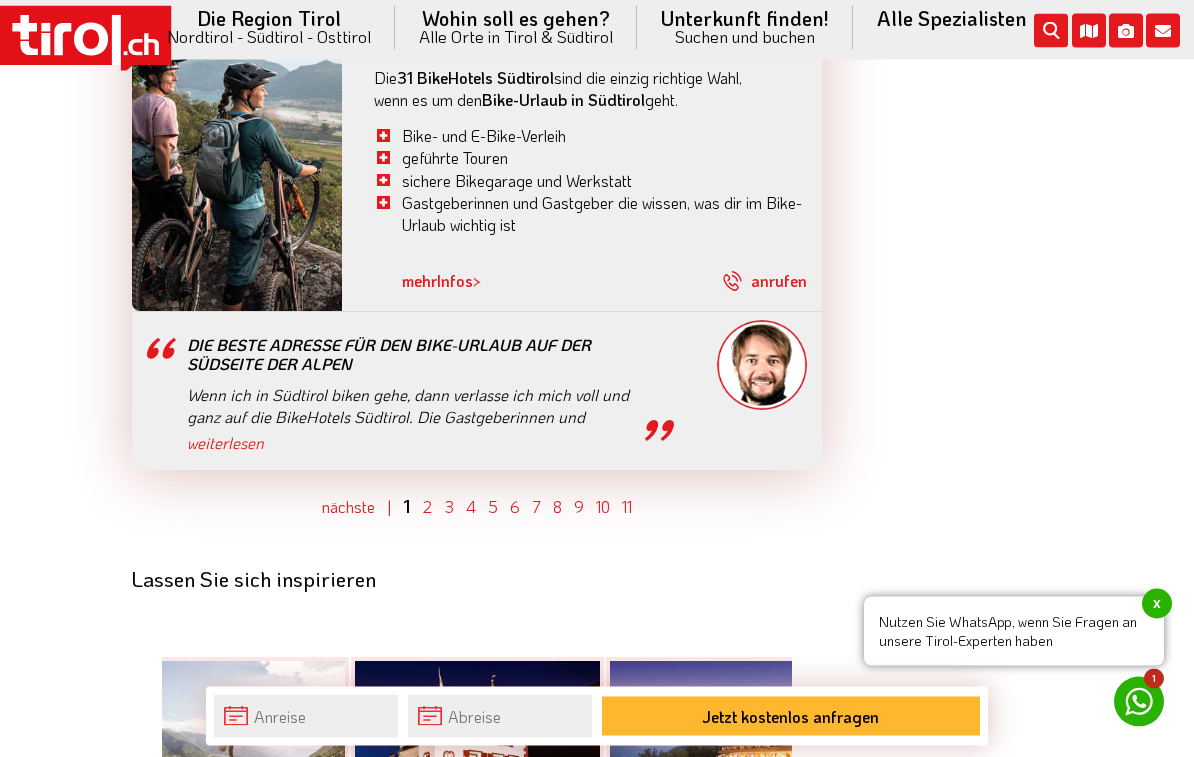 click on "2" at bounding box center [427, 507] 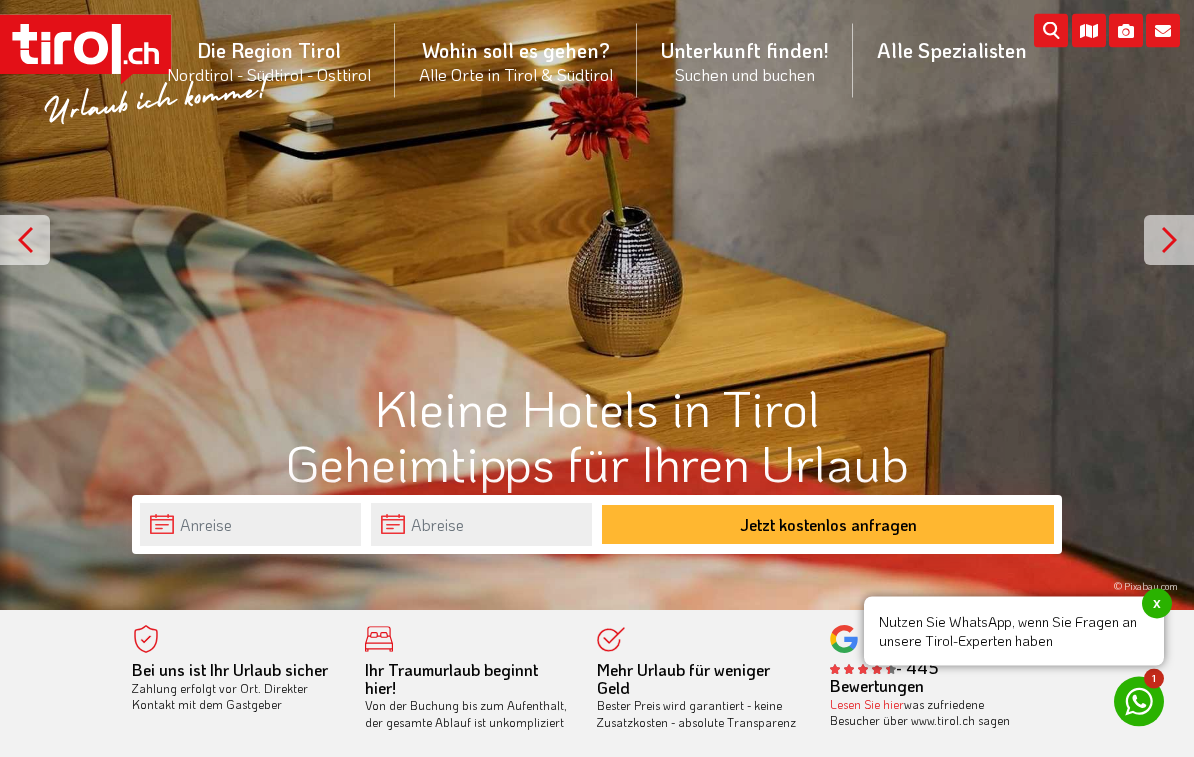 scroll, scrollTop: 183, scrollLeft: 0, axis: vertical 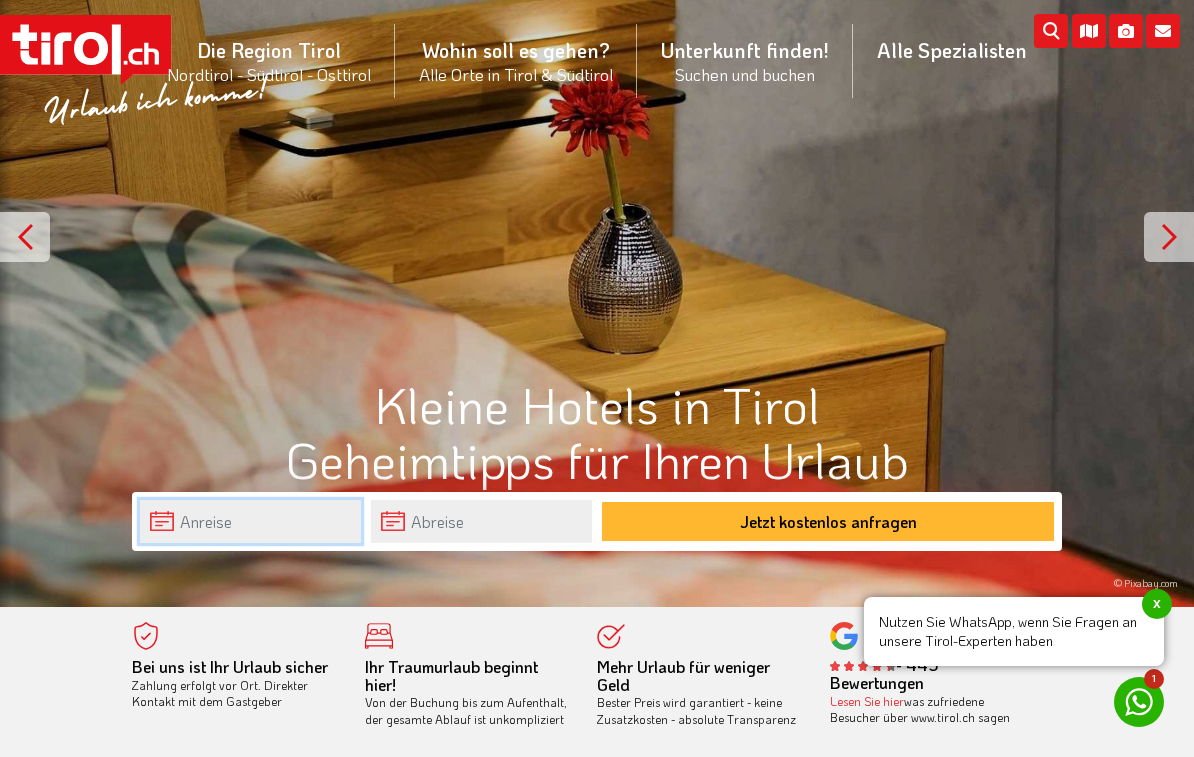 click at bounding box center (250, 521) 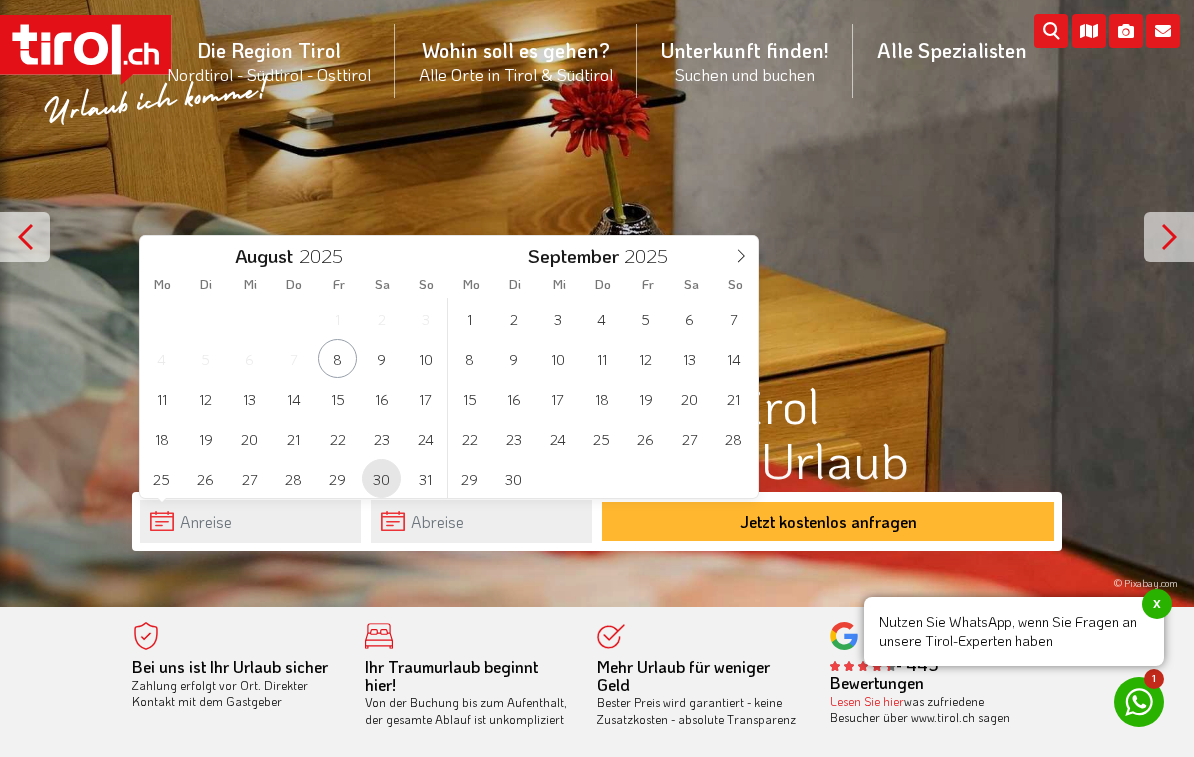 click on "30" at bounding box center (381, 478) 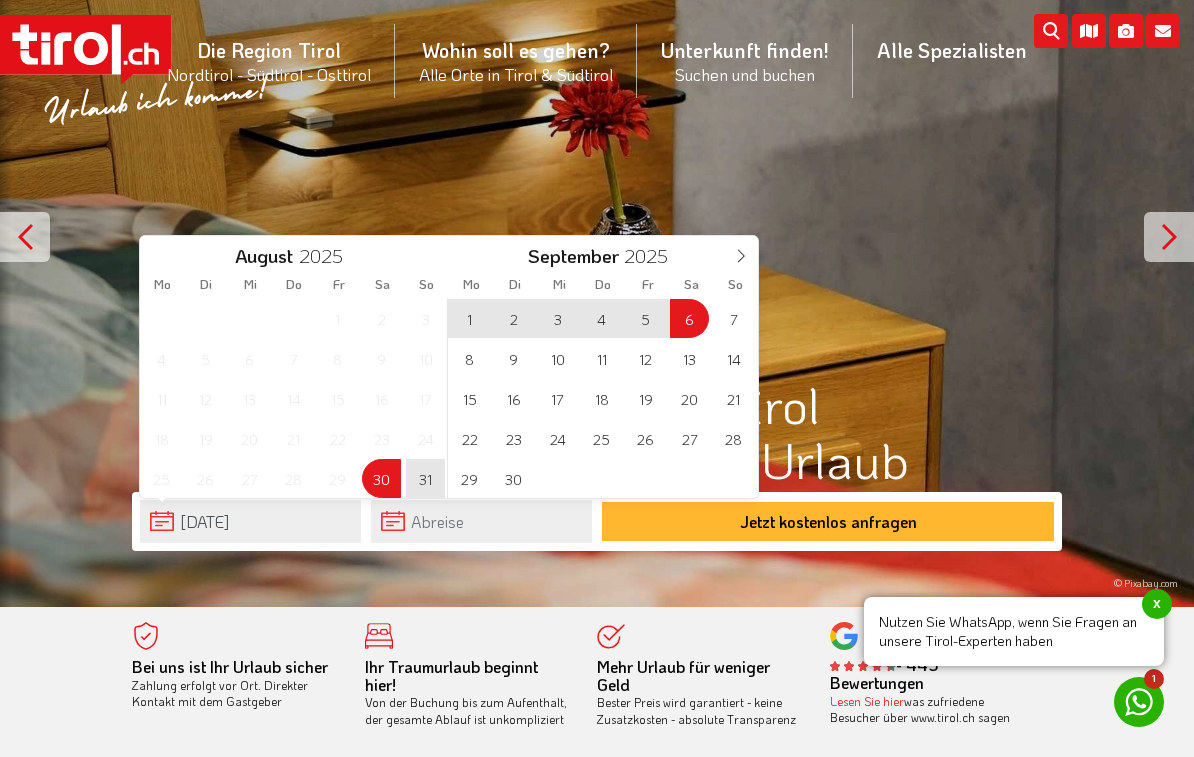 click on "6" at bounding box center [689, 318] 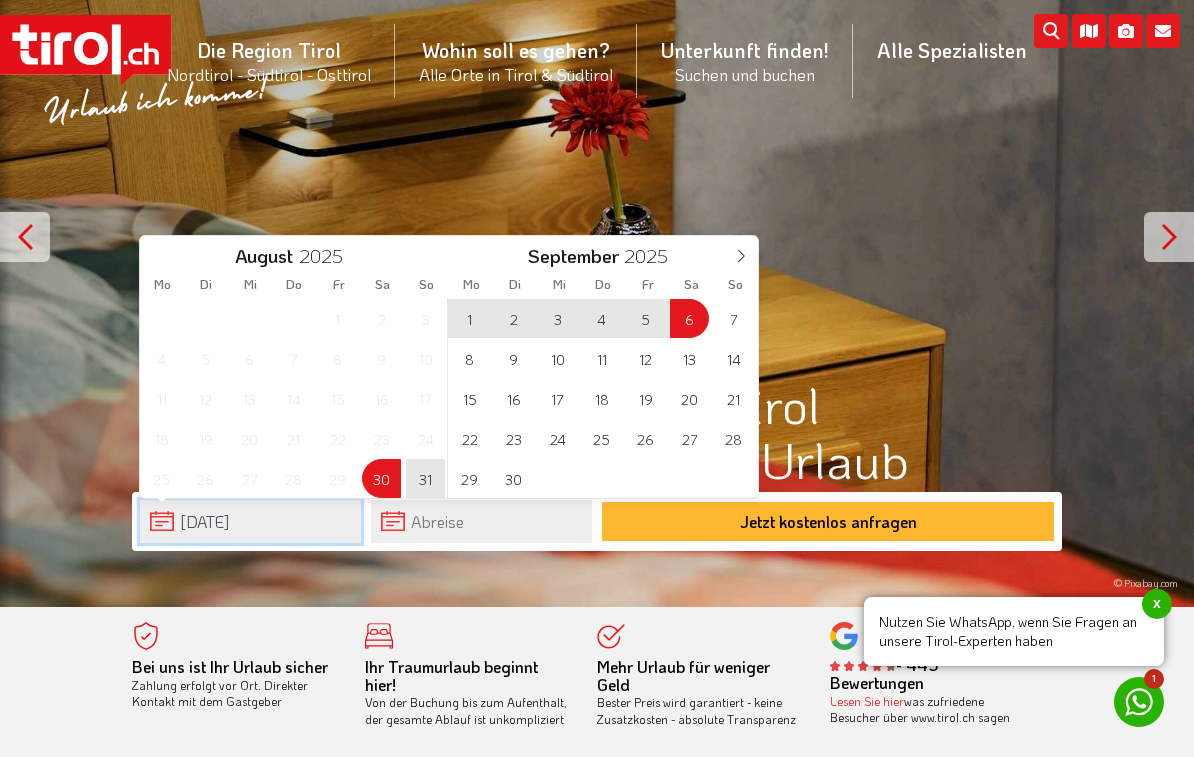type on "[DATE]" 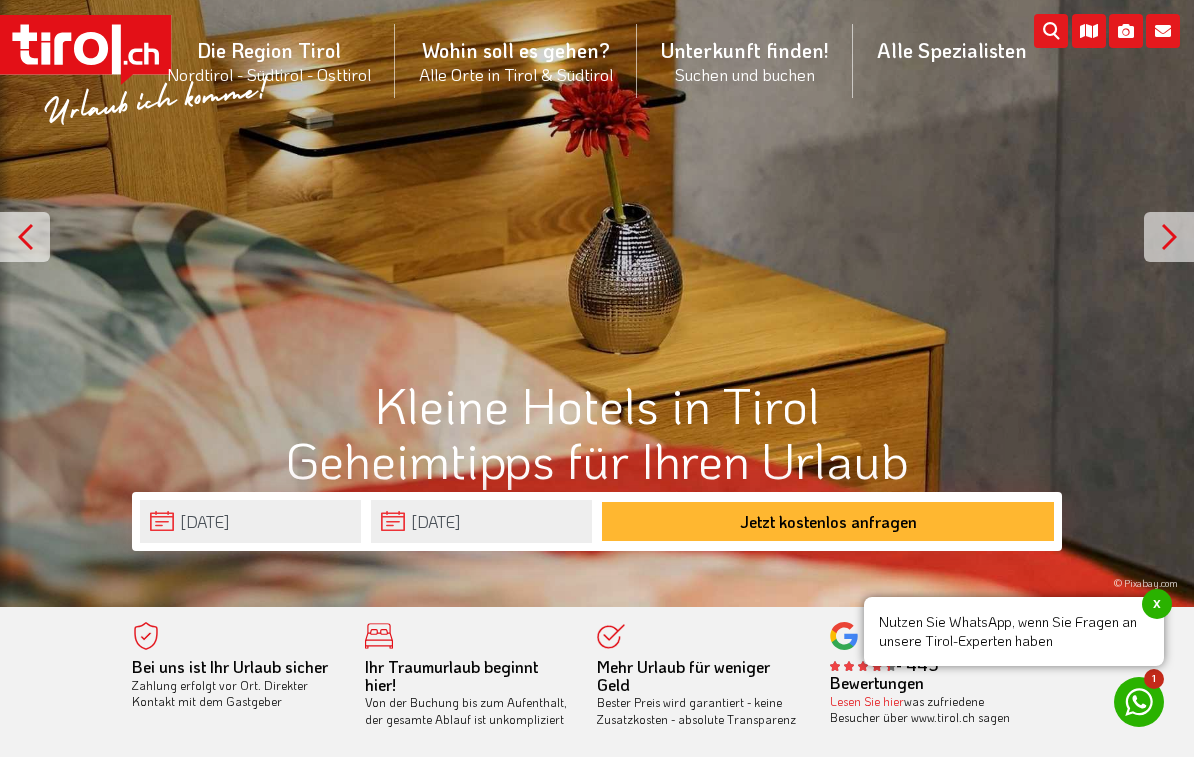 click on "Jetzt kostenlos anfragen" at bounding box center [828, 521] 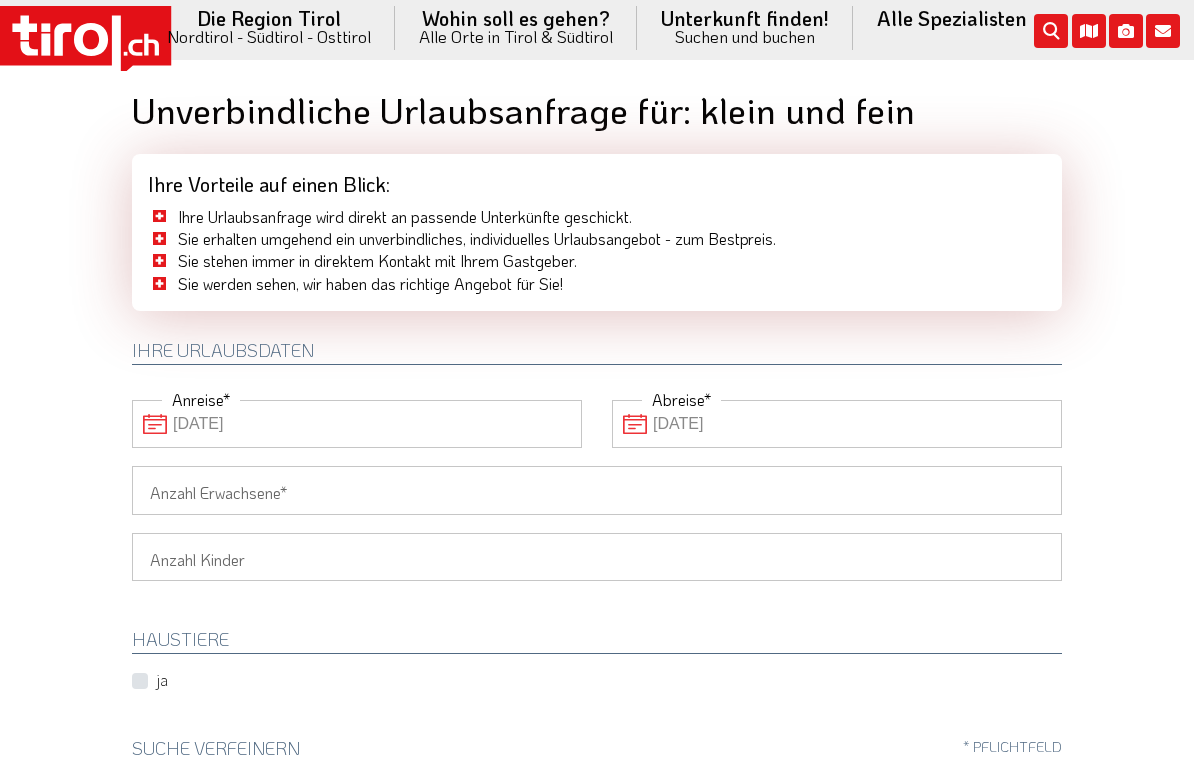 scroll, scrollTop: 0, scrollLeft: 0, axis: both 